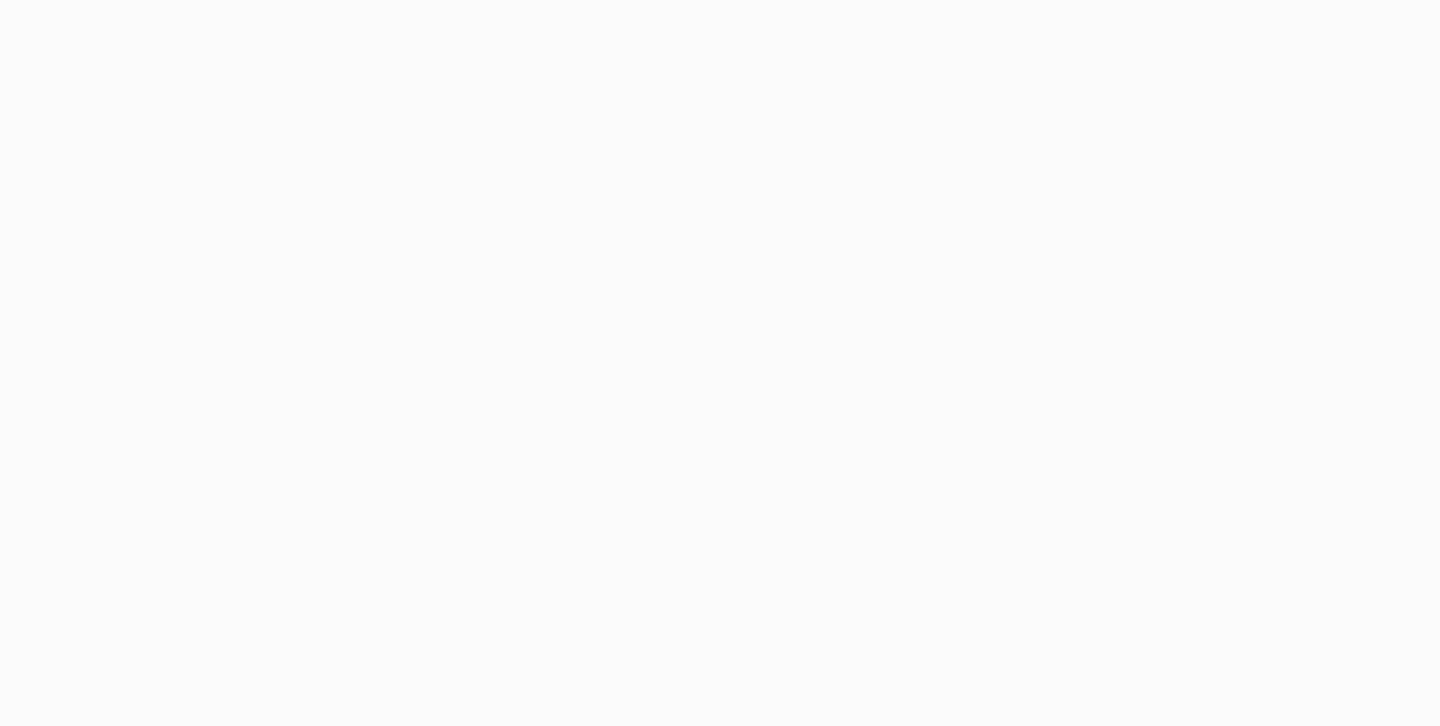 scroll, scrollTop: 0, scrollLeft: 0, axis: both 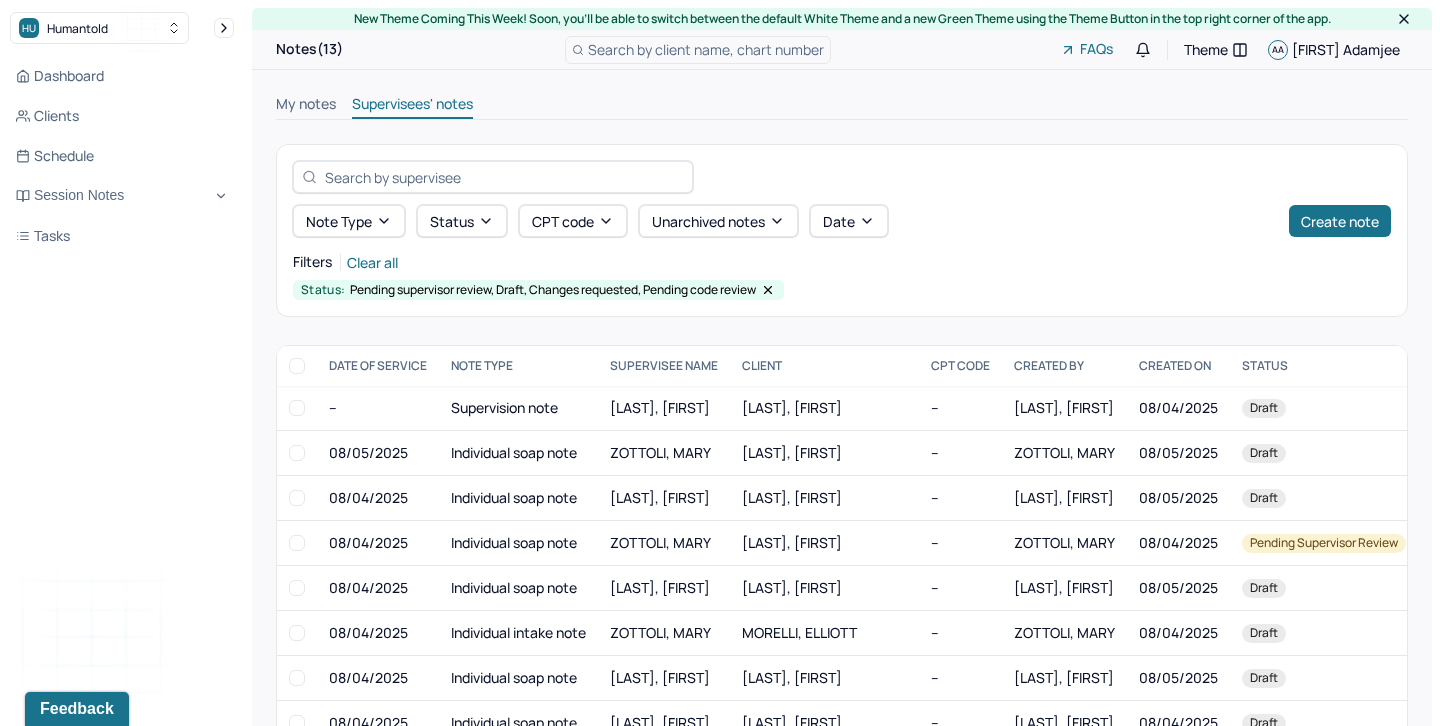 click on "My notes" at bounding box center (306, 106) 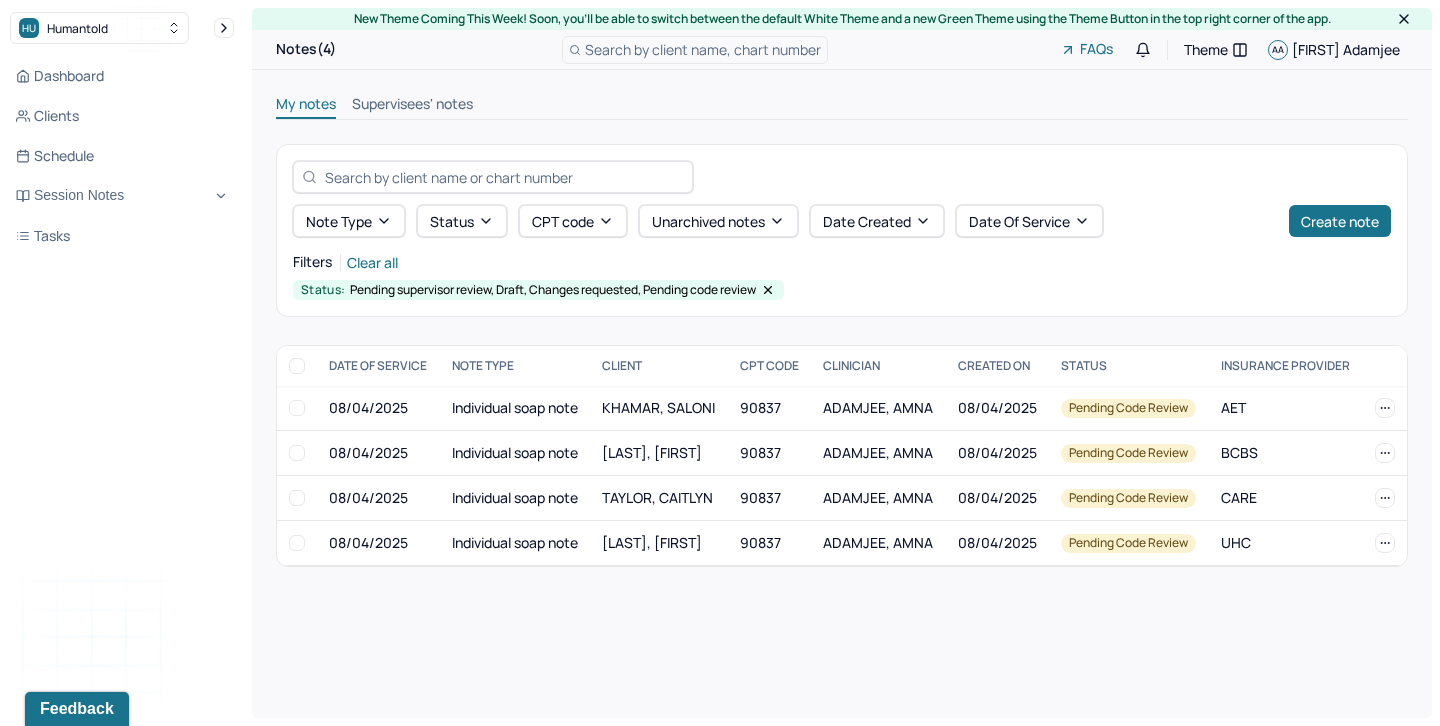 click on "Supervisees' notes" at bounding box center (412, 106) 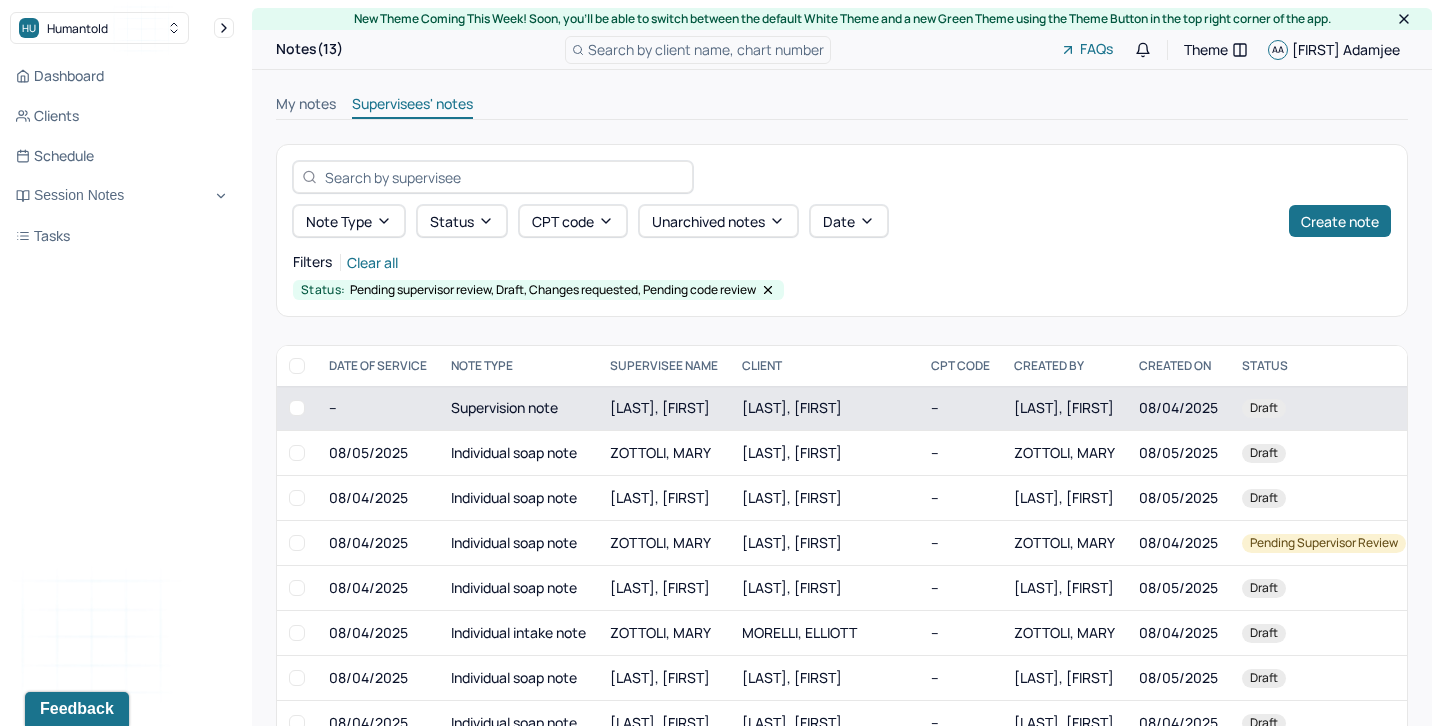 scroll, scrollTop: 35, scrollLeft: 0, axis: vertical 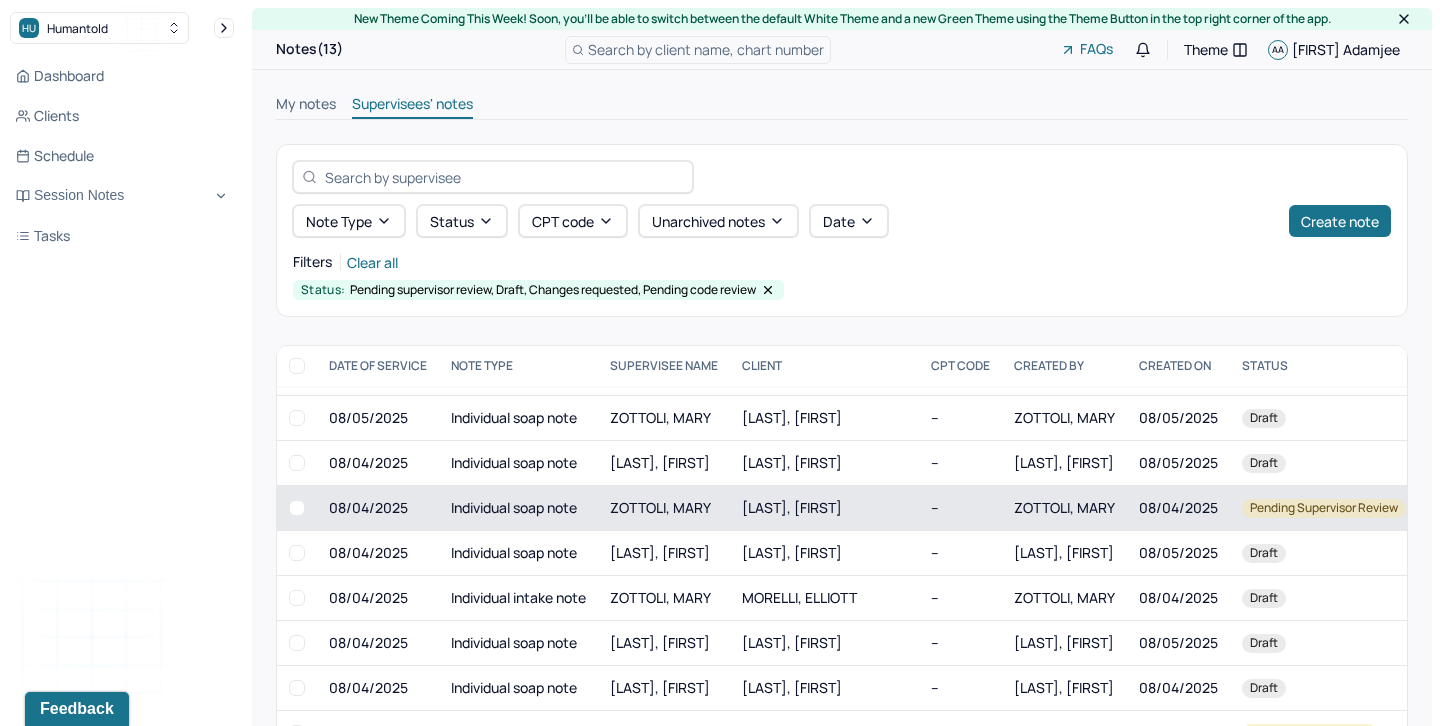 click at bounding box center (297, 508) 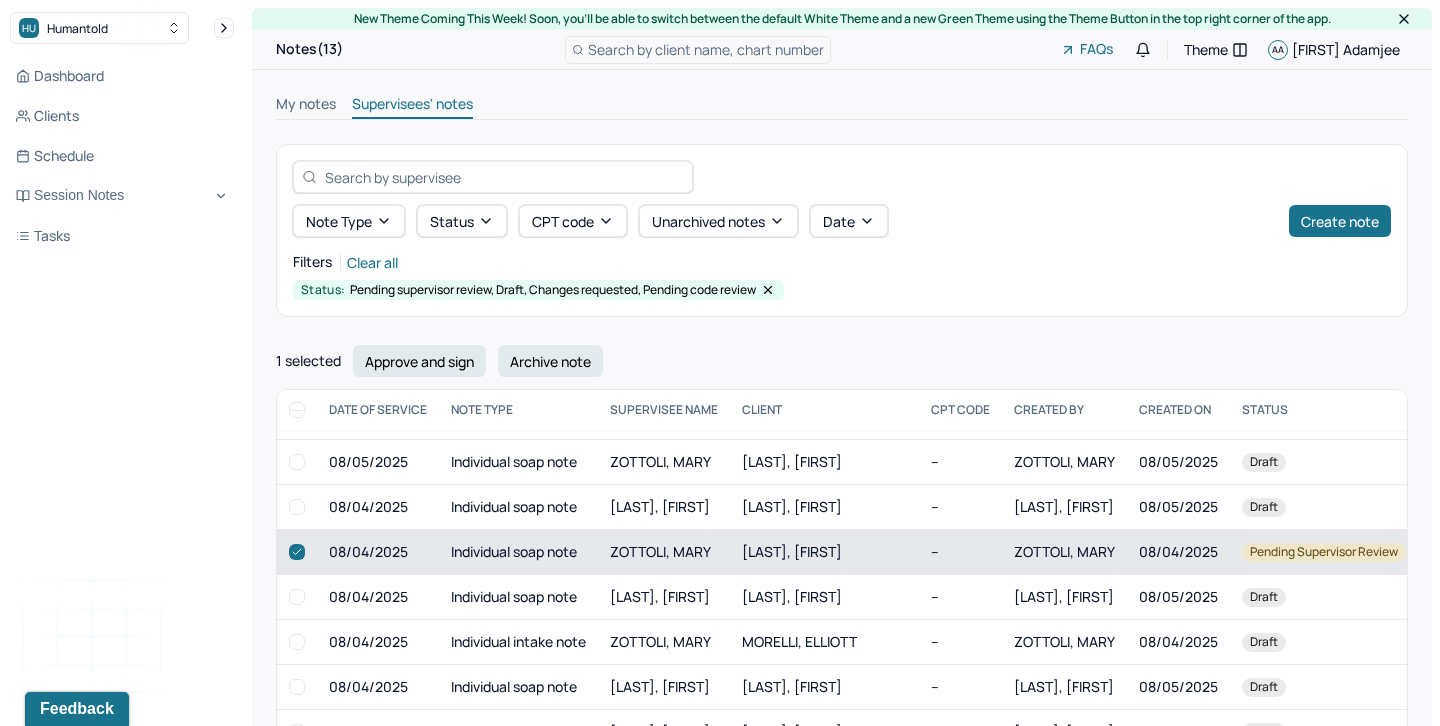 scroll, scrollTop: 275, scrollLeft: 0, axis: vertical 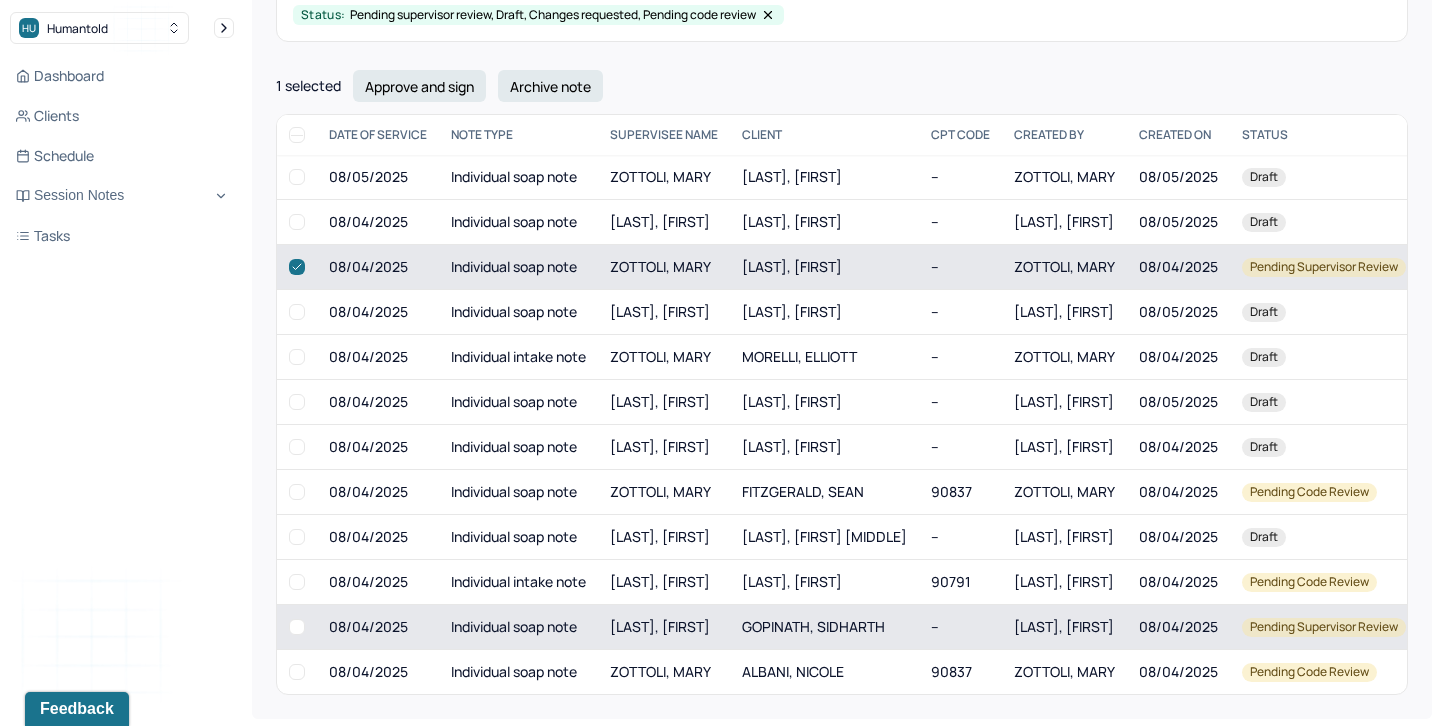click at bounding box center (297, 627) 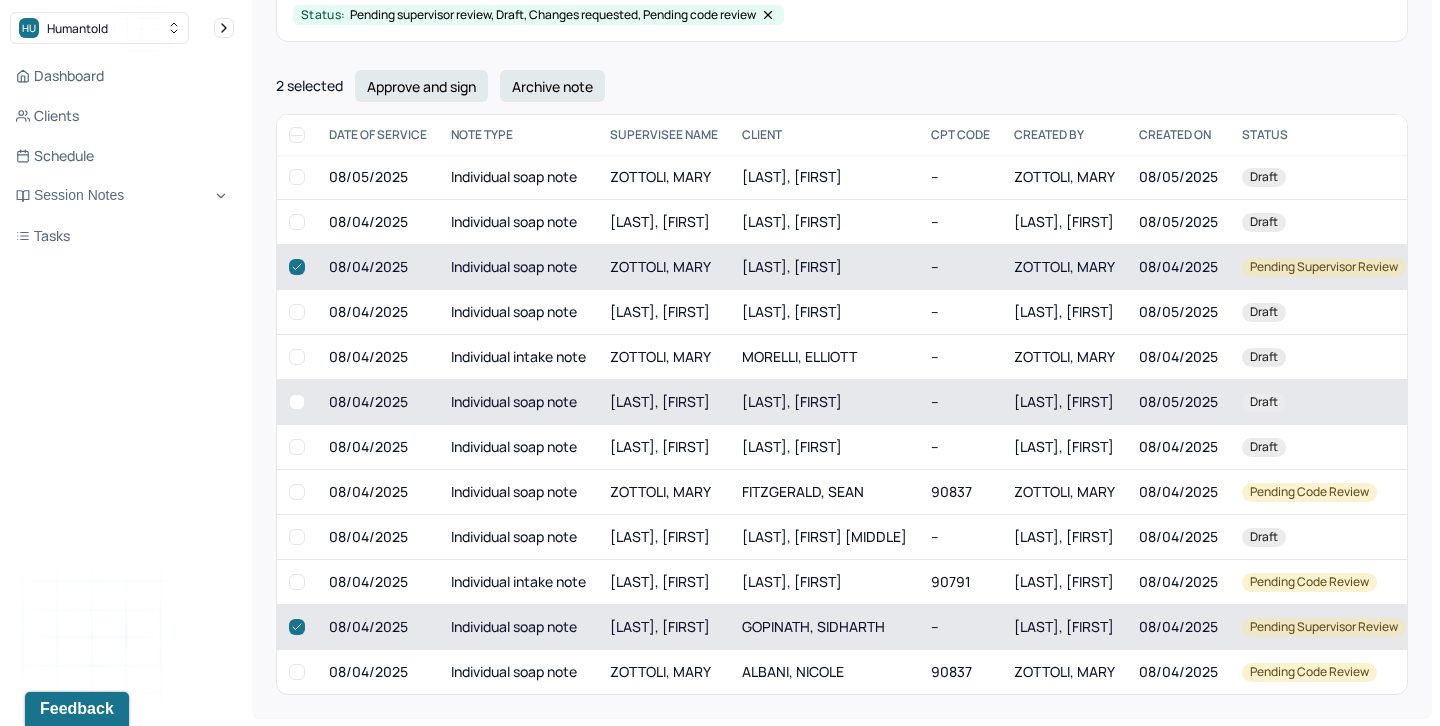 scroll, scrollTop: 0, scrollLeft: 0, axis: both 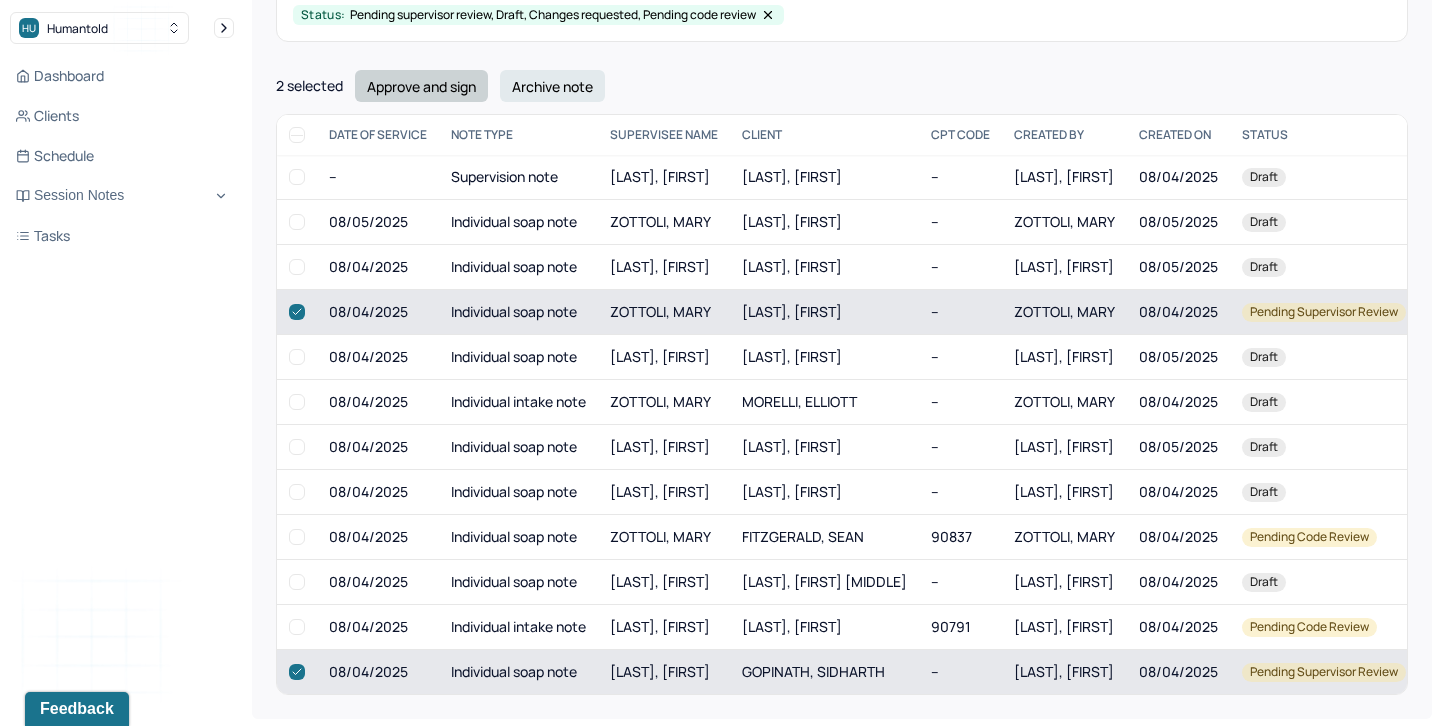 click on "Approve and sign" at bounding box center (421, 86) 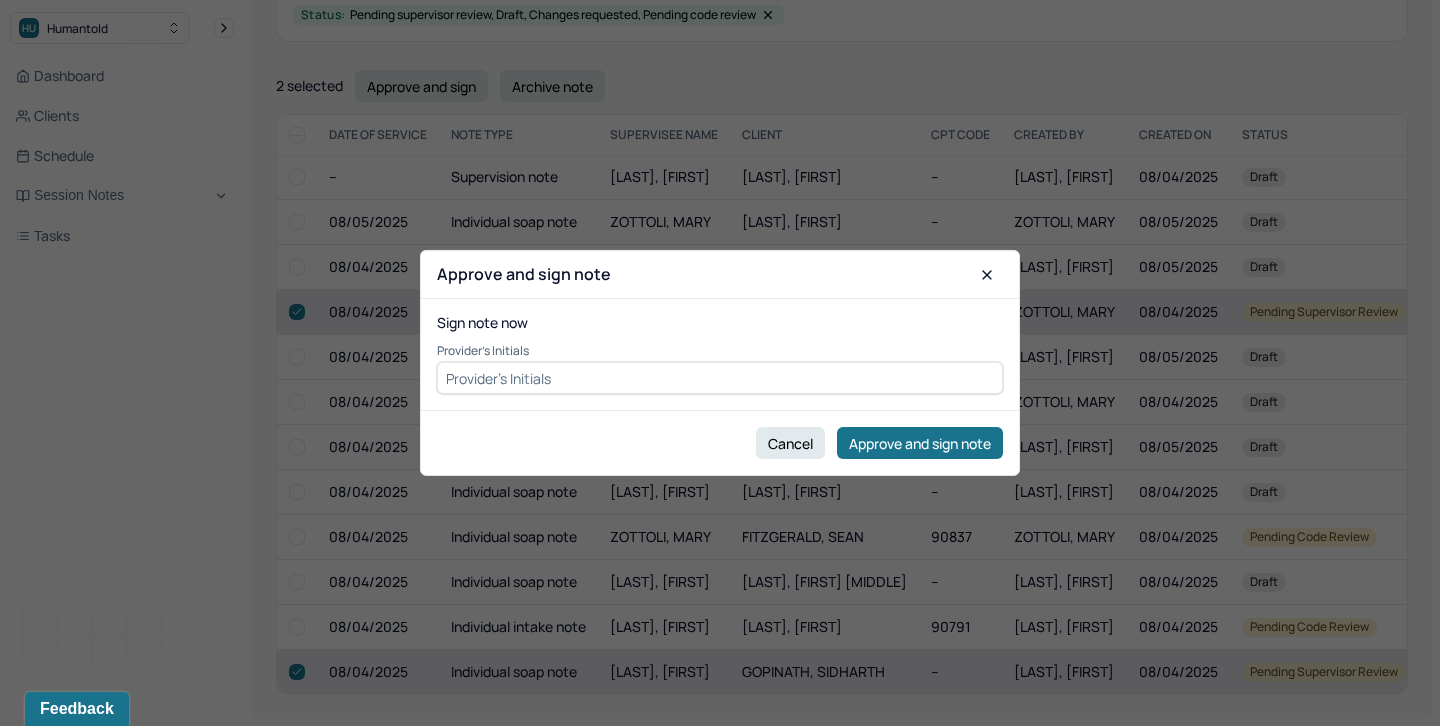 click at bounding box center [720, 378] 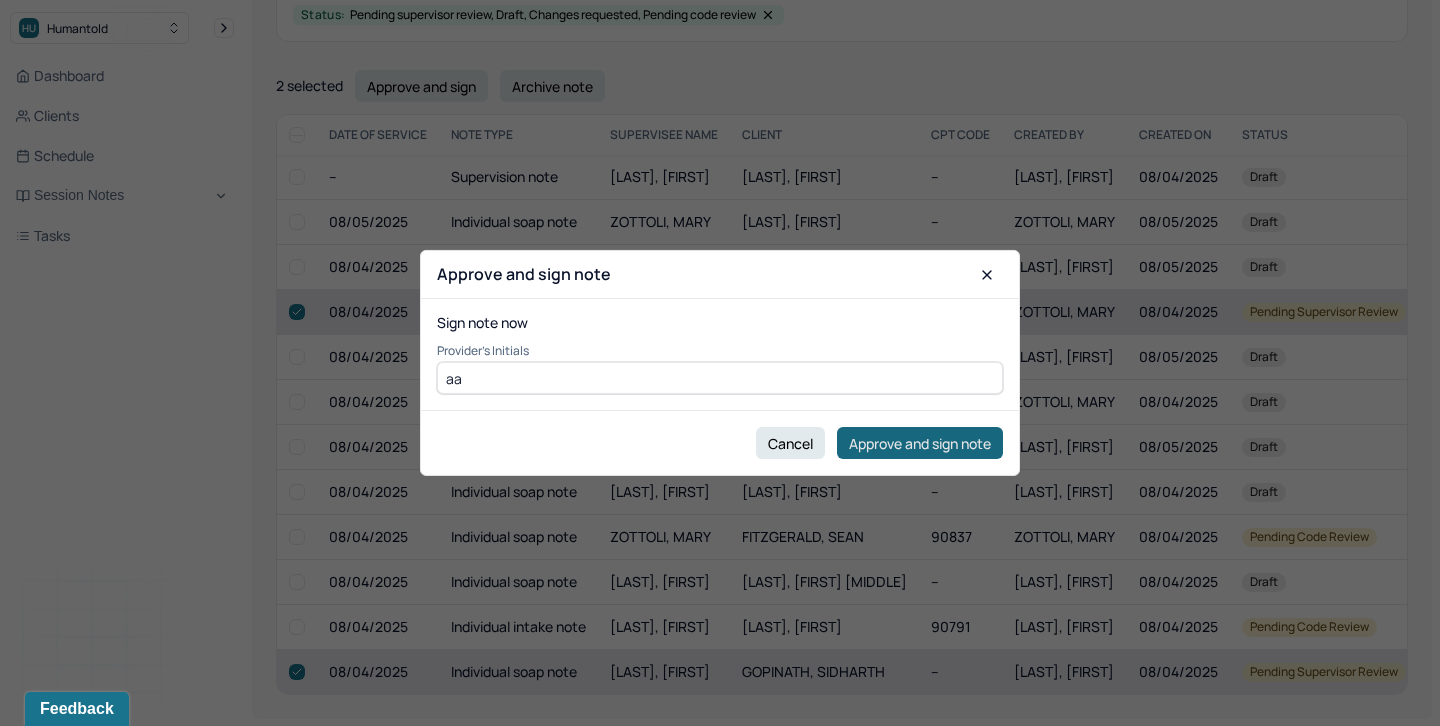 type on "aa" 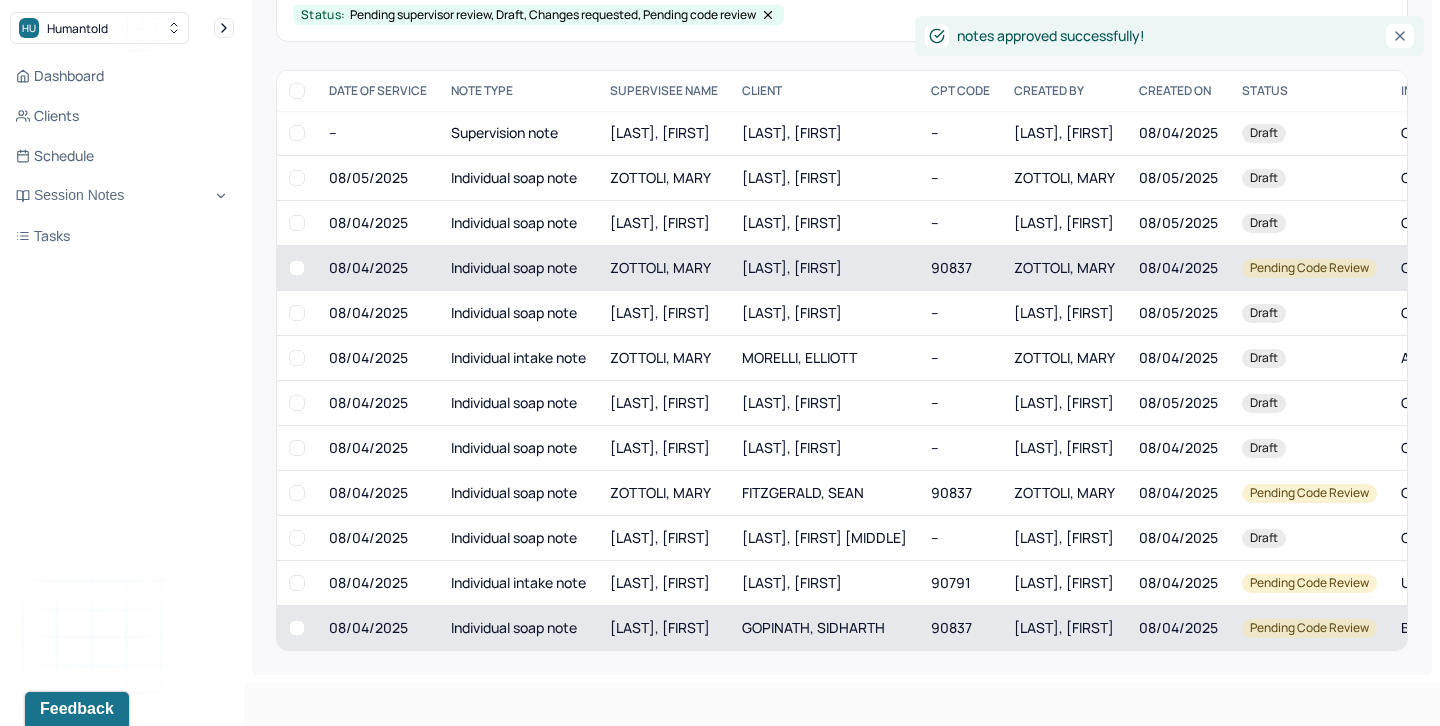 scroll, scrollTop: 231, scrollLeft: 0, axis: vertical 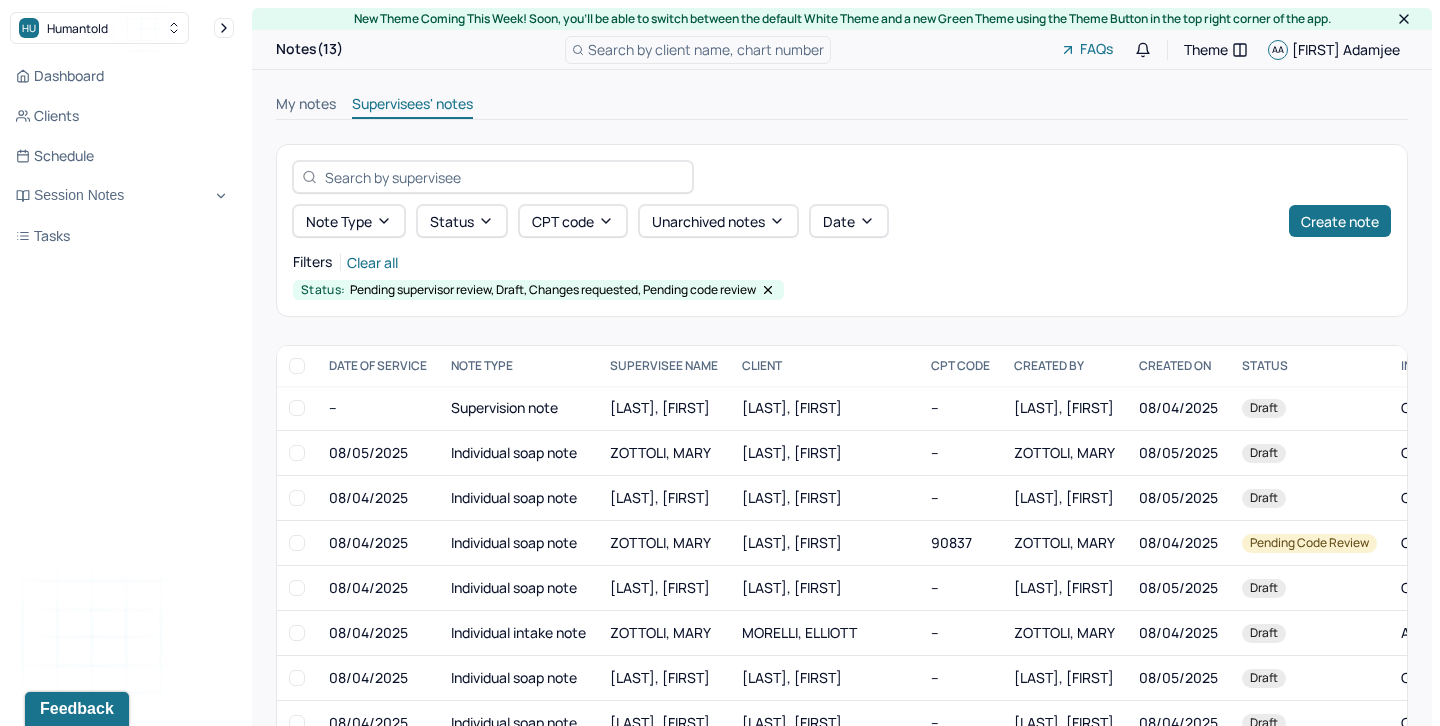 click on "My notes" at bounding box center (306, 106) 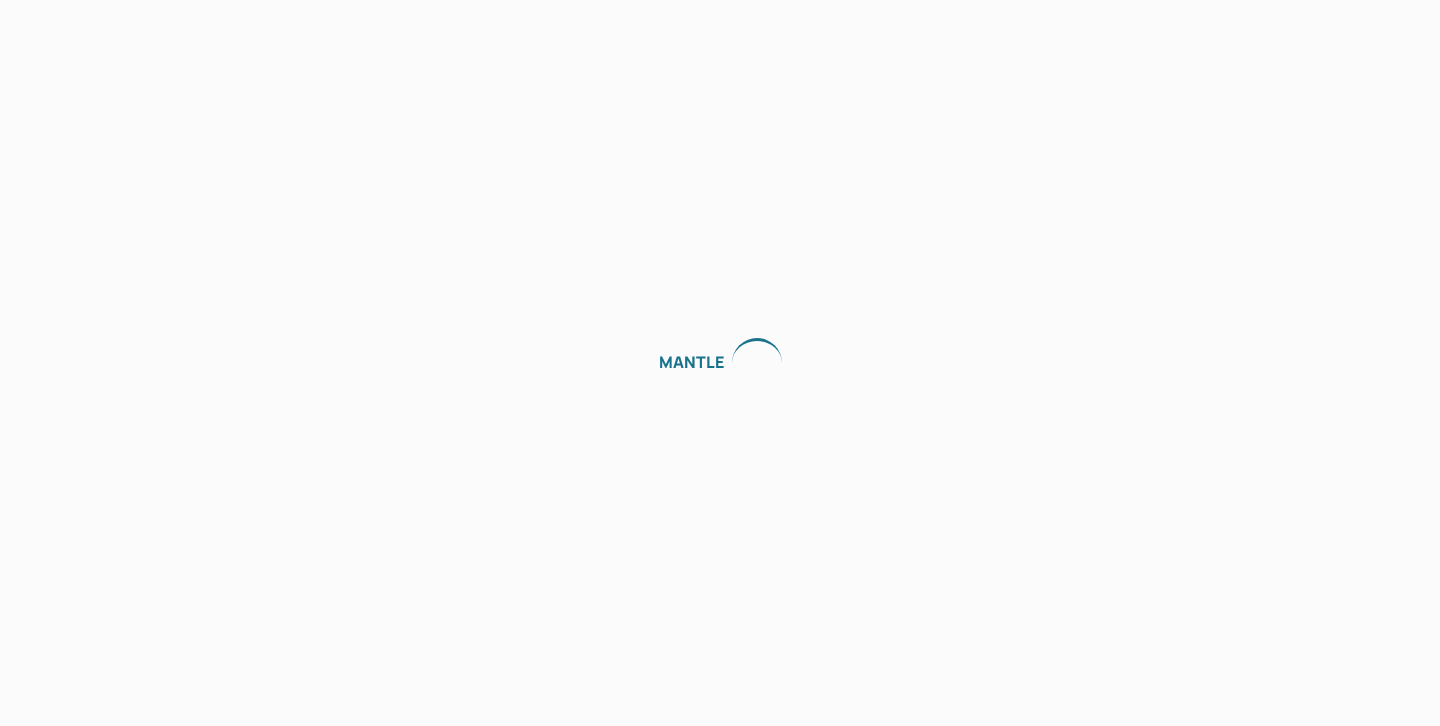 scroll, scrollTop: 0, scrollLeft: 0, axis: both 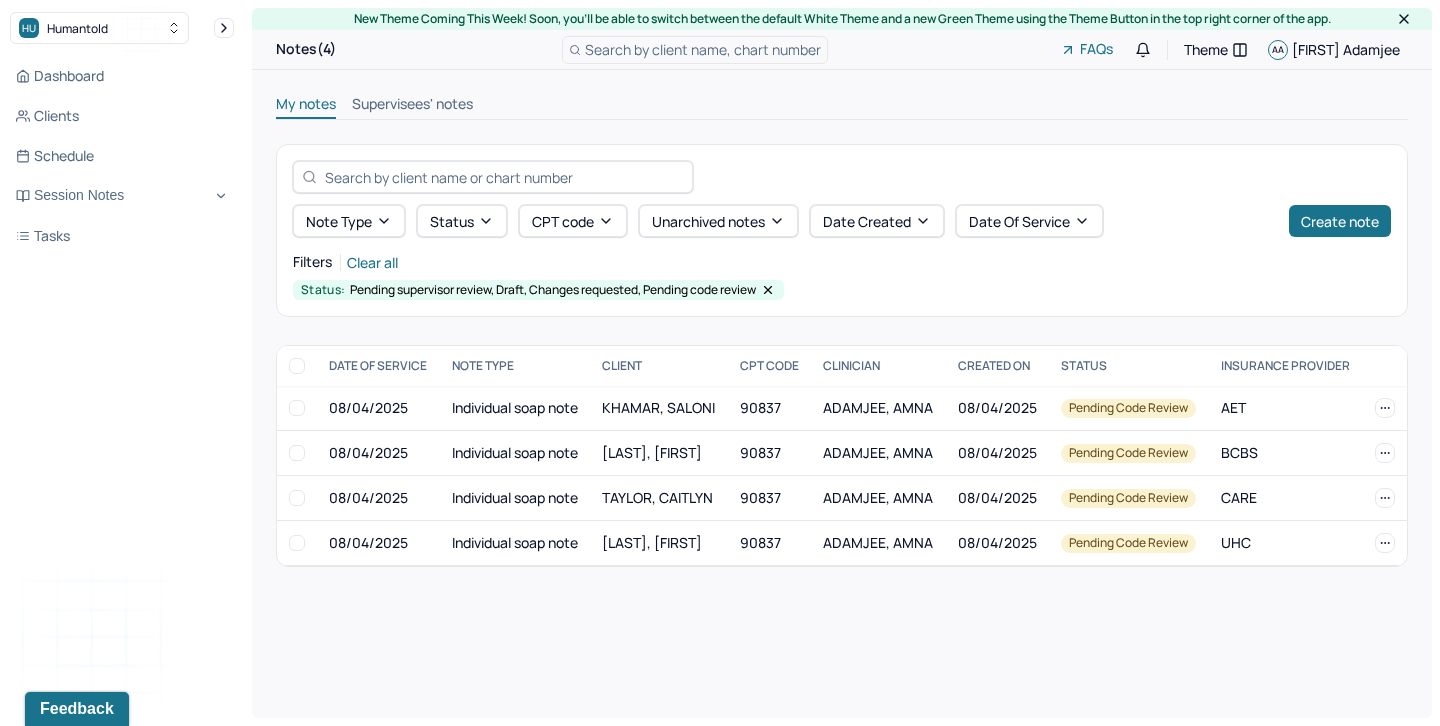 click on "Supervisees' notes" at bounding box center (412, 106) 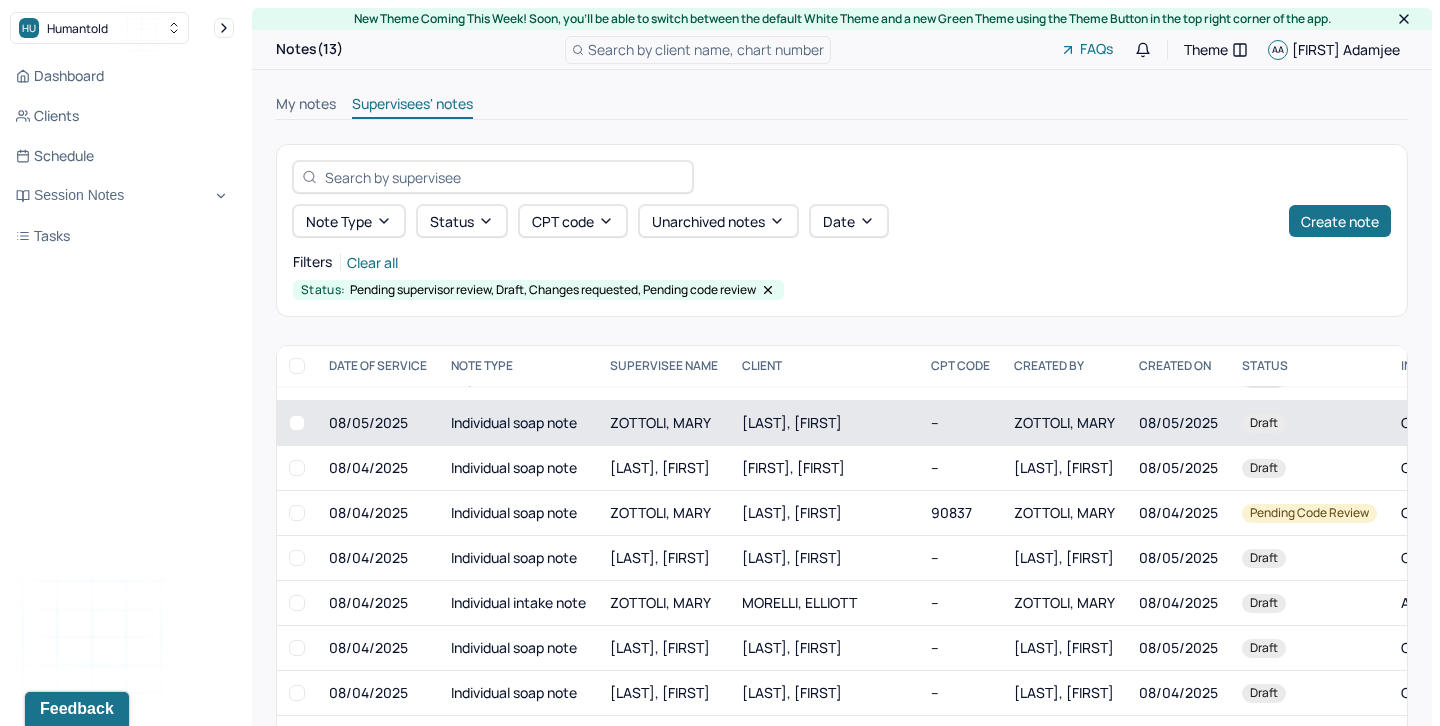 scroll, scrollTop: 32, scrollLeft: 0, axis: vertical 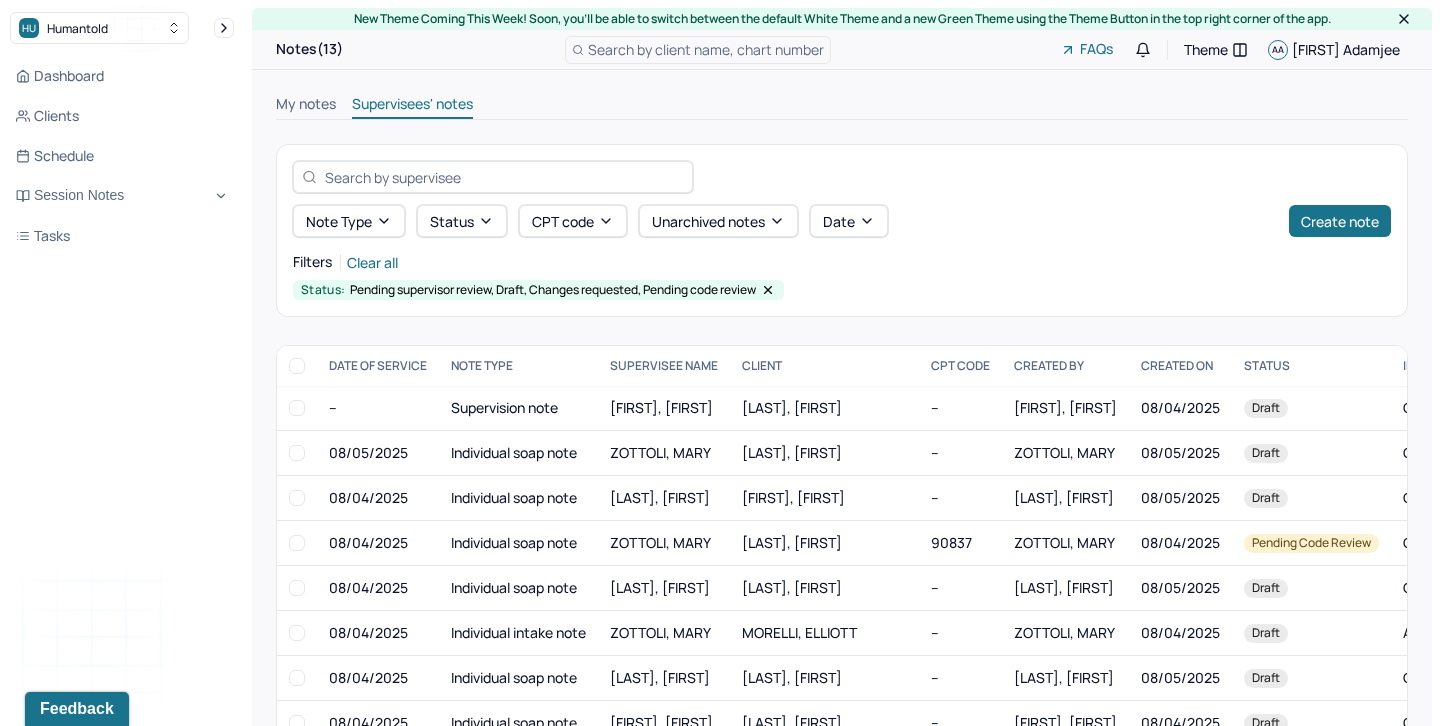 click on "My notes Supervisees' notes" at bounding box center [842, 119] 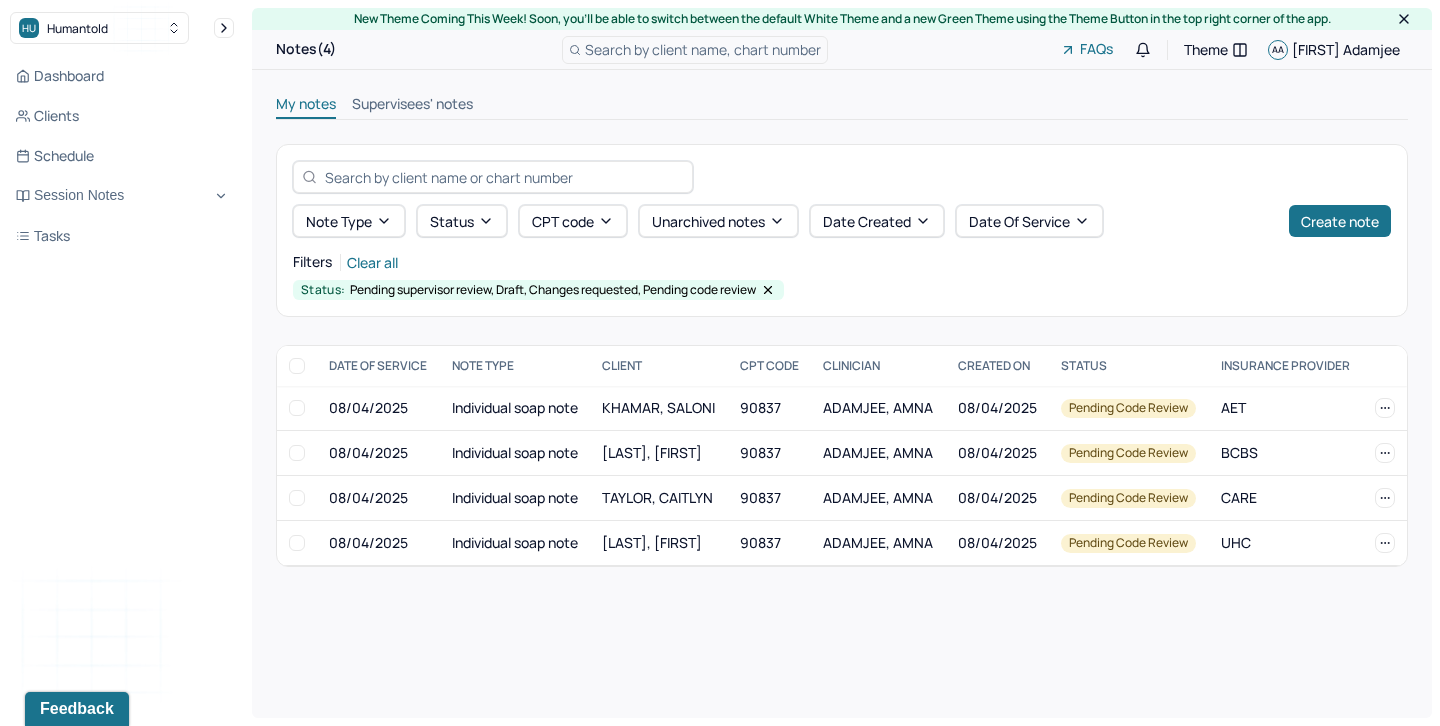 click on "Supervisees' notes" at bounding box center (412, 106) 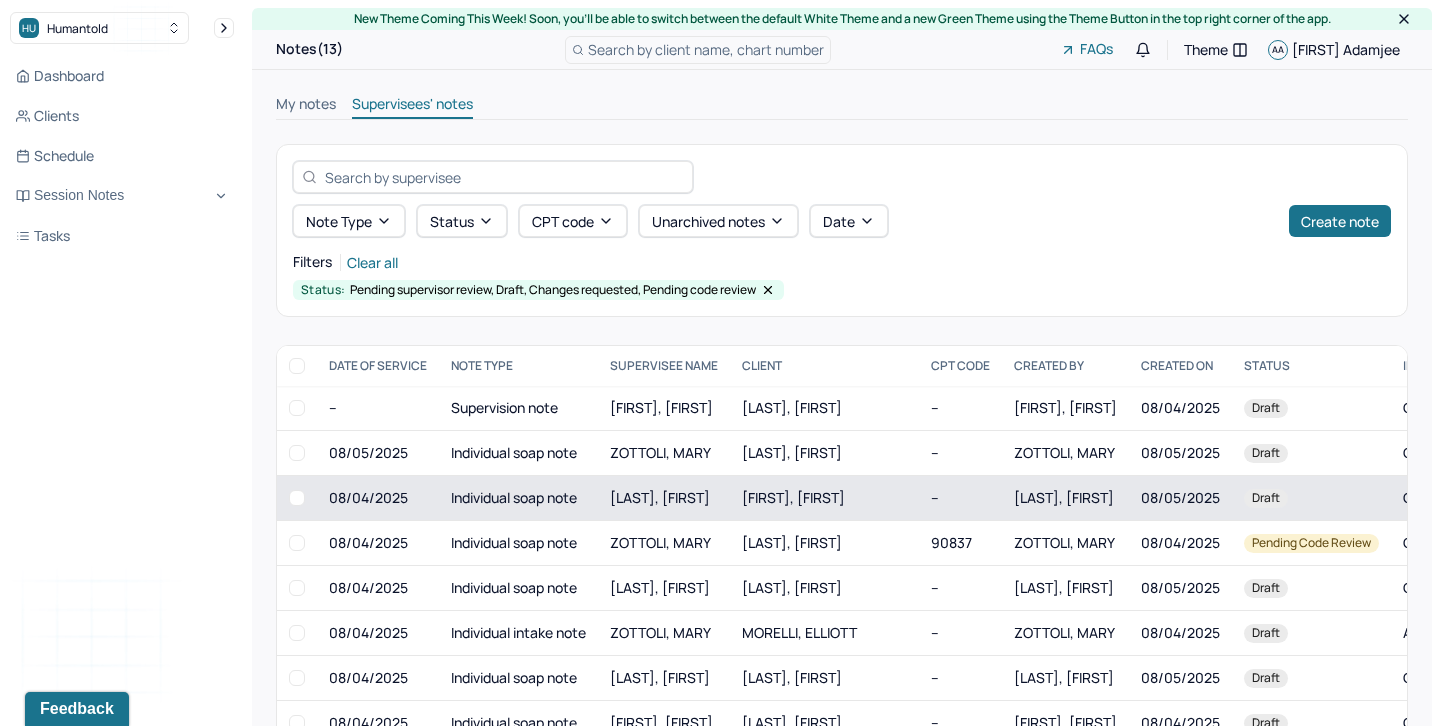 scroll, scrollTop: 45, scrollLeft: 0, axis: vertical 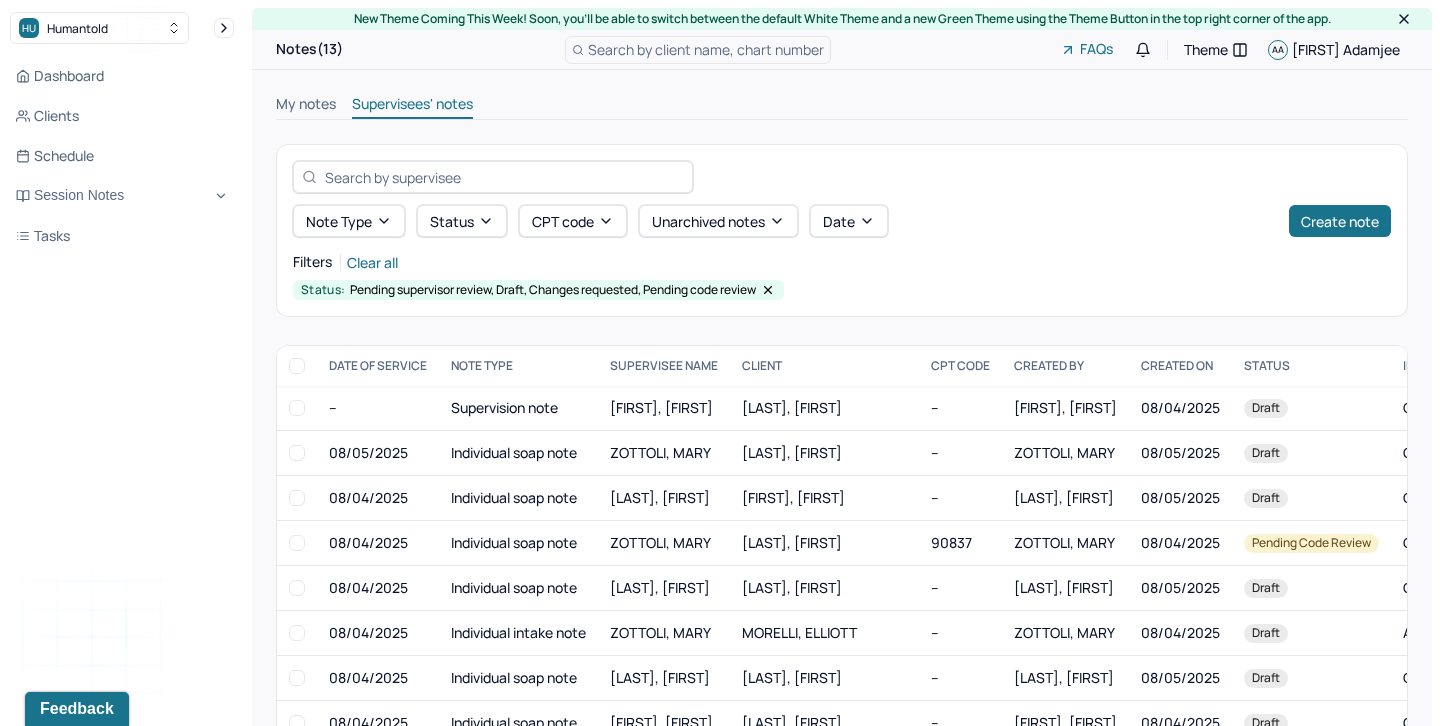 click on "My notes" at bounding box center [306, 106] 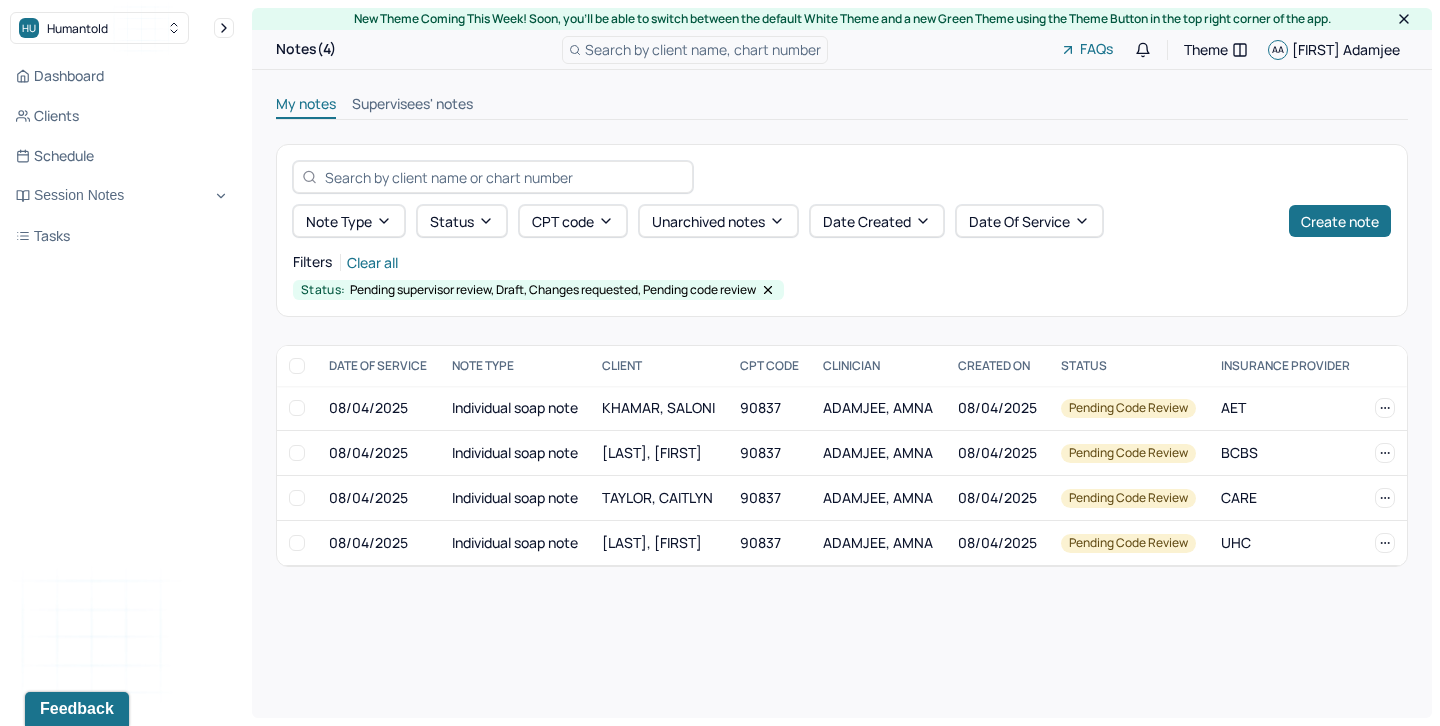 click on "Supervisees' notes" at bounding box center [412, 106] 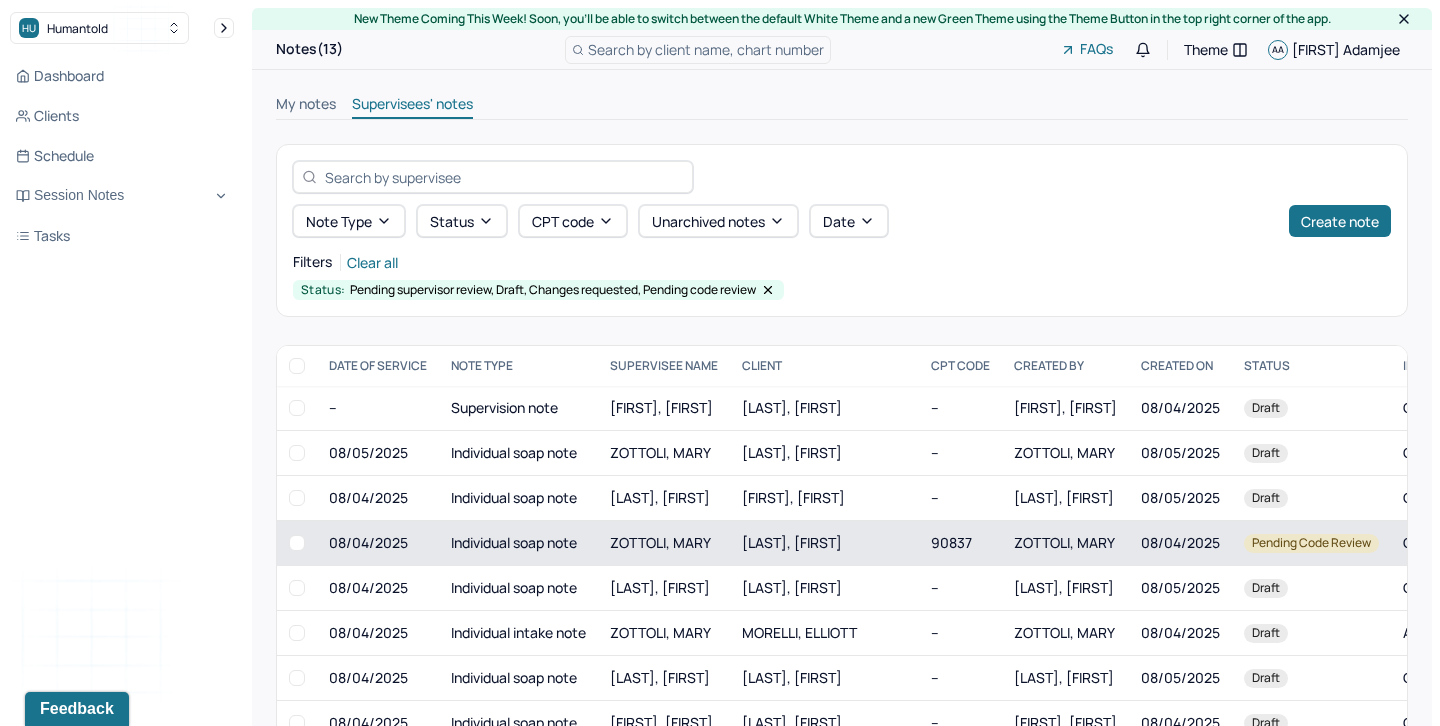 scroll, scrollTop: 45, scrollLeft: 0, axis: vertical 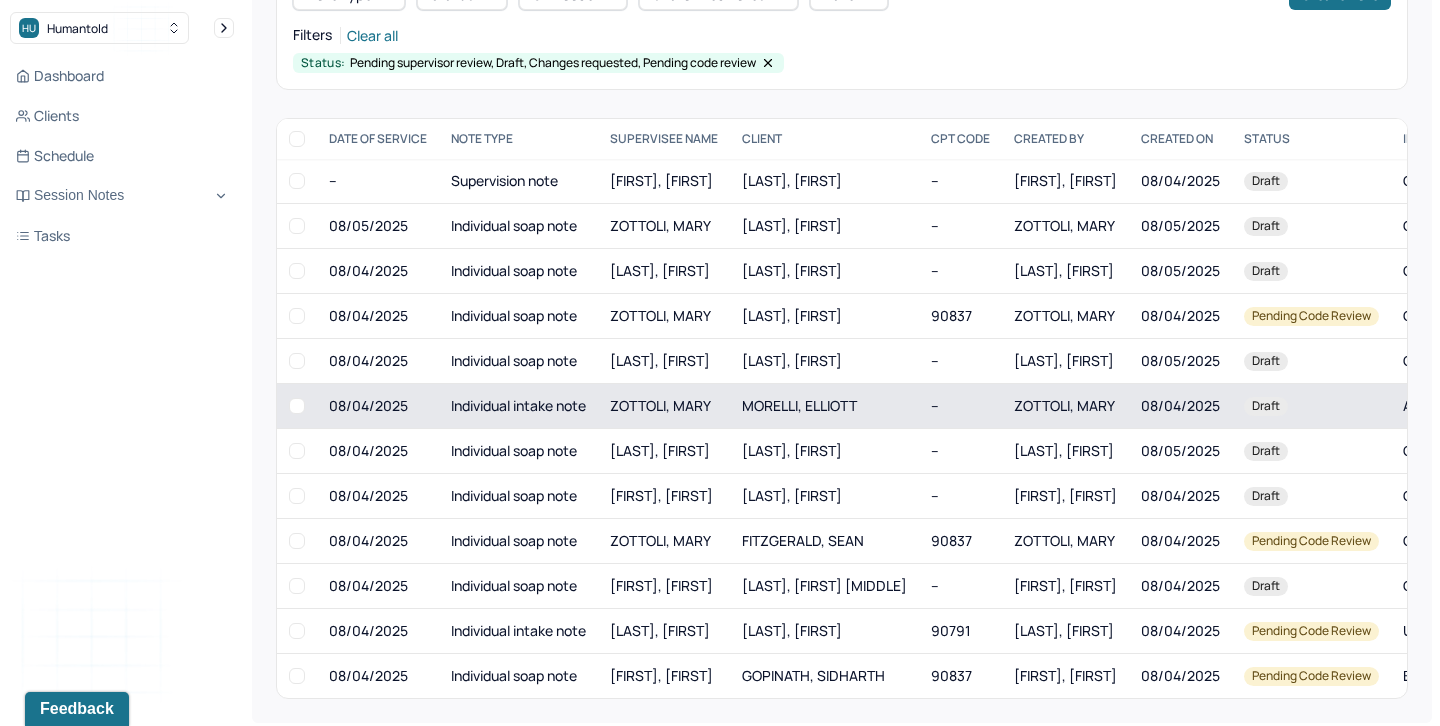click on "ZOTTOLI, MARY" at bounding box center [660, 405] 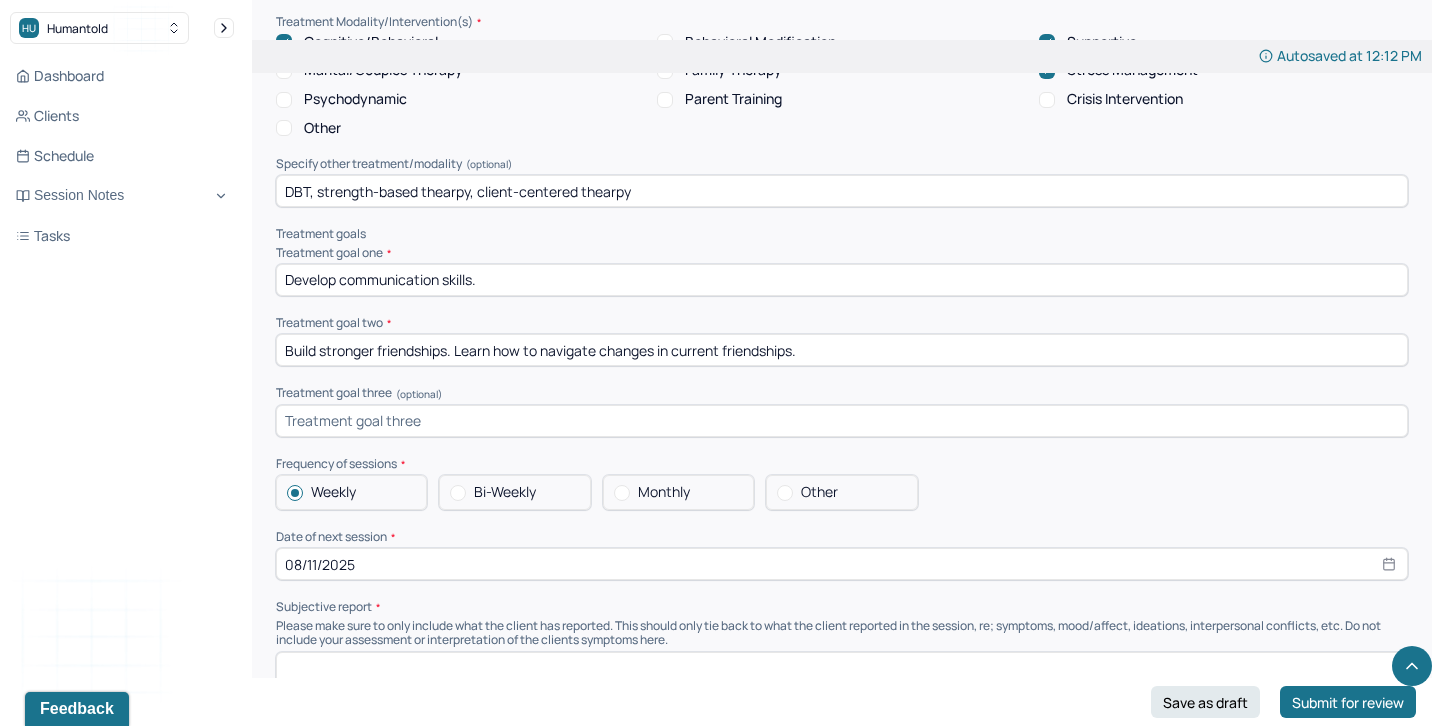 scroll, scrollTop: 7519, scrollLeft: 0, axis: vertical 